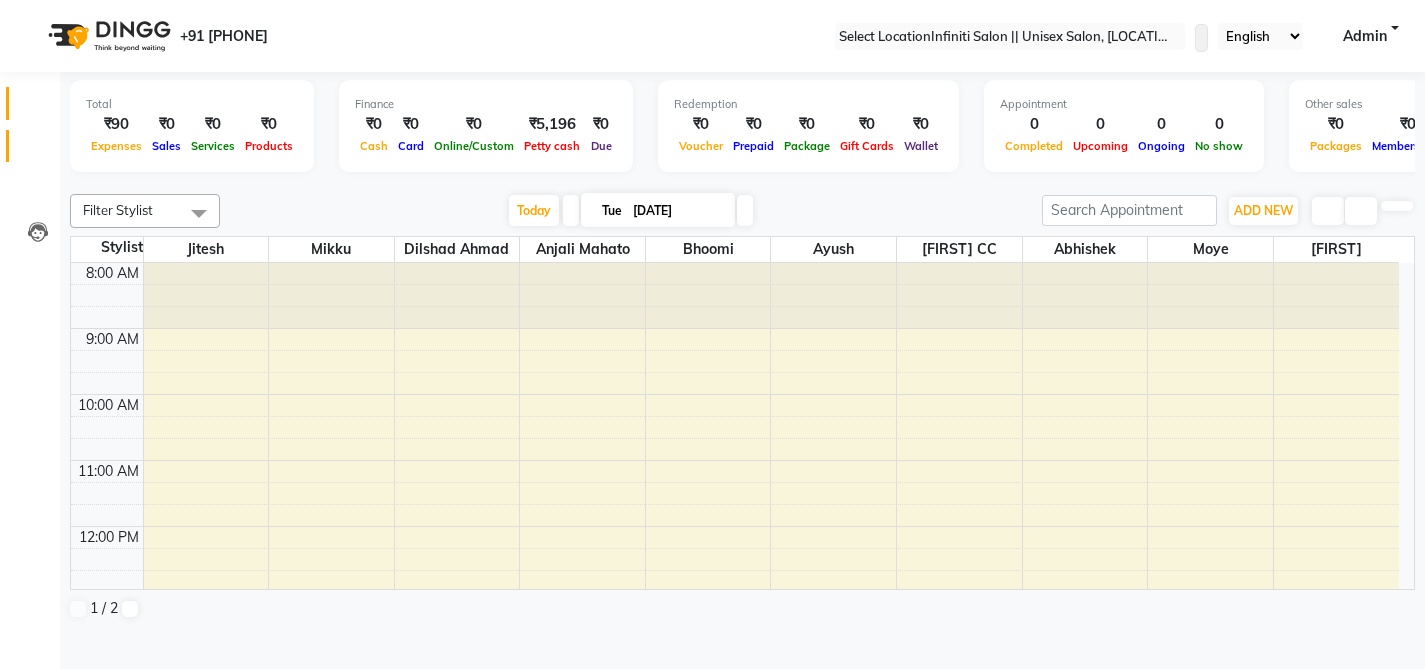 scroll, scrollTop: 0, scrollLeft: 0, axis: both 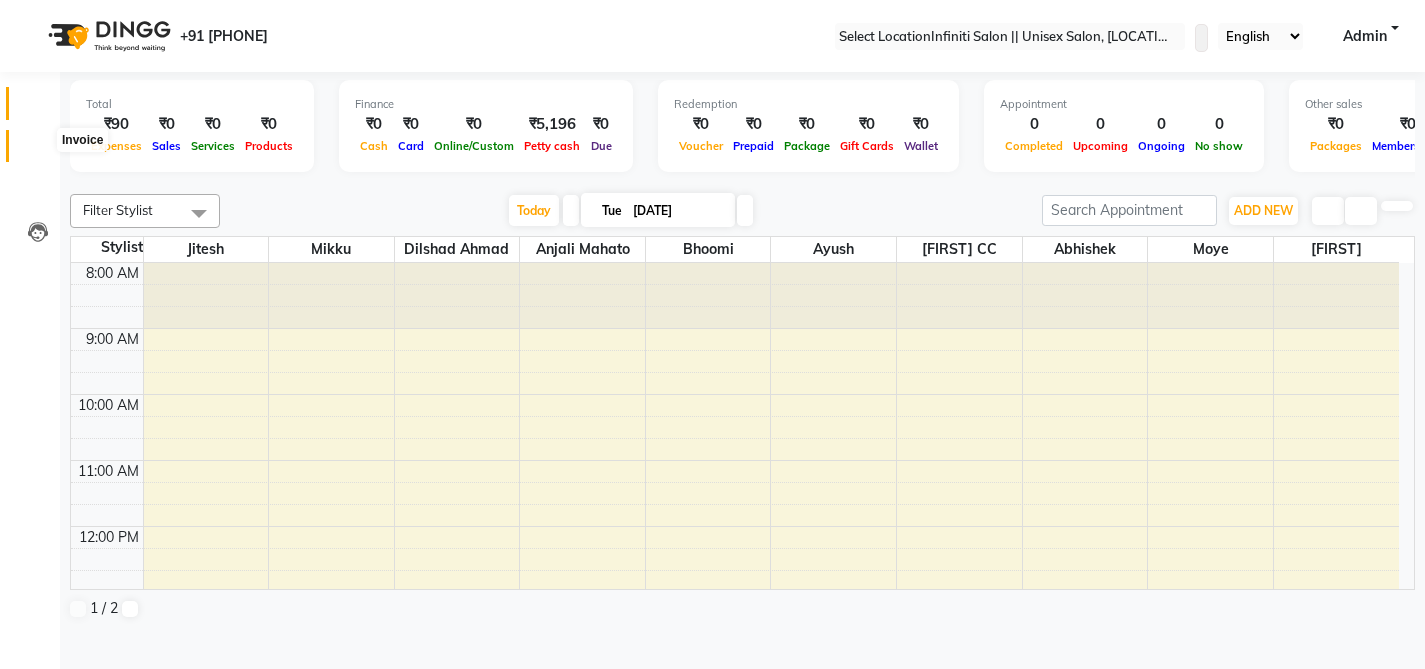click at bounding box center (38, 151) 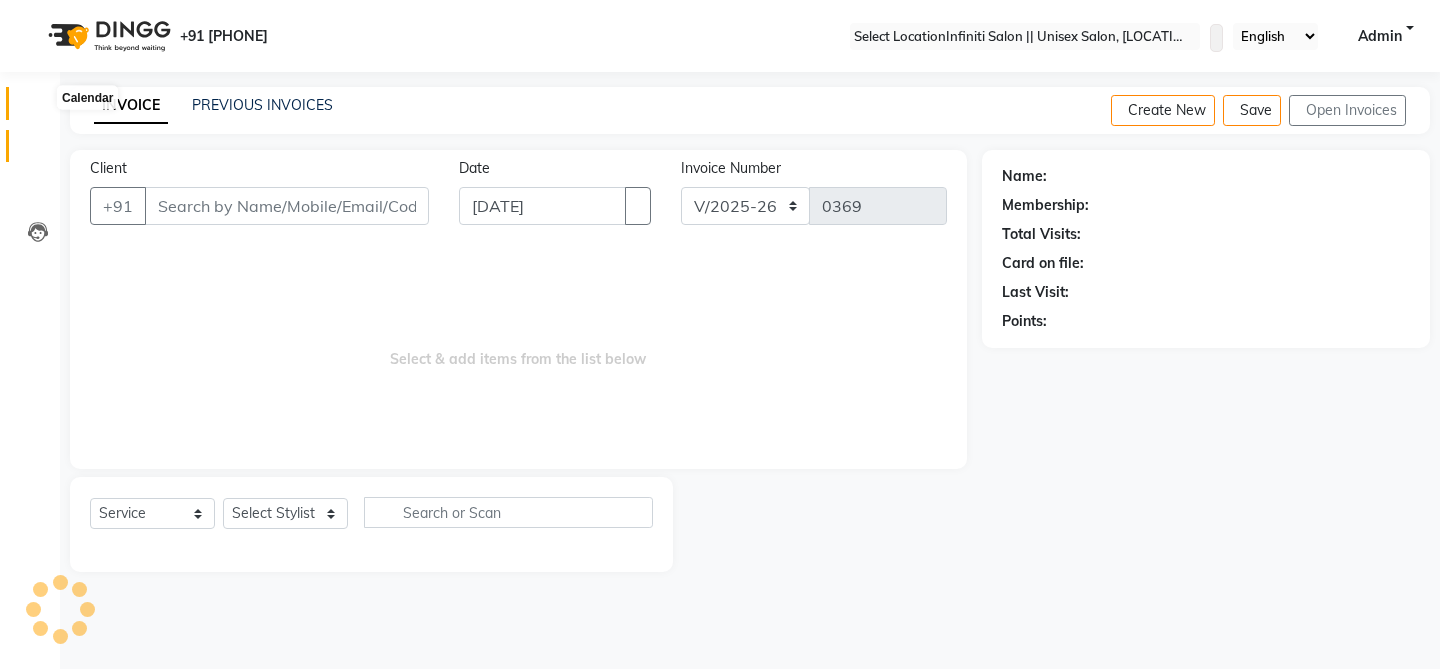 click at bounding box center (37, 108) 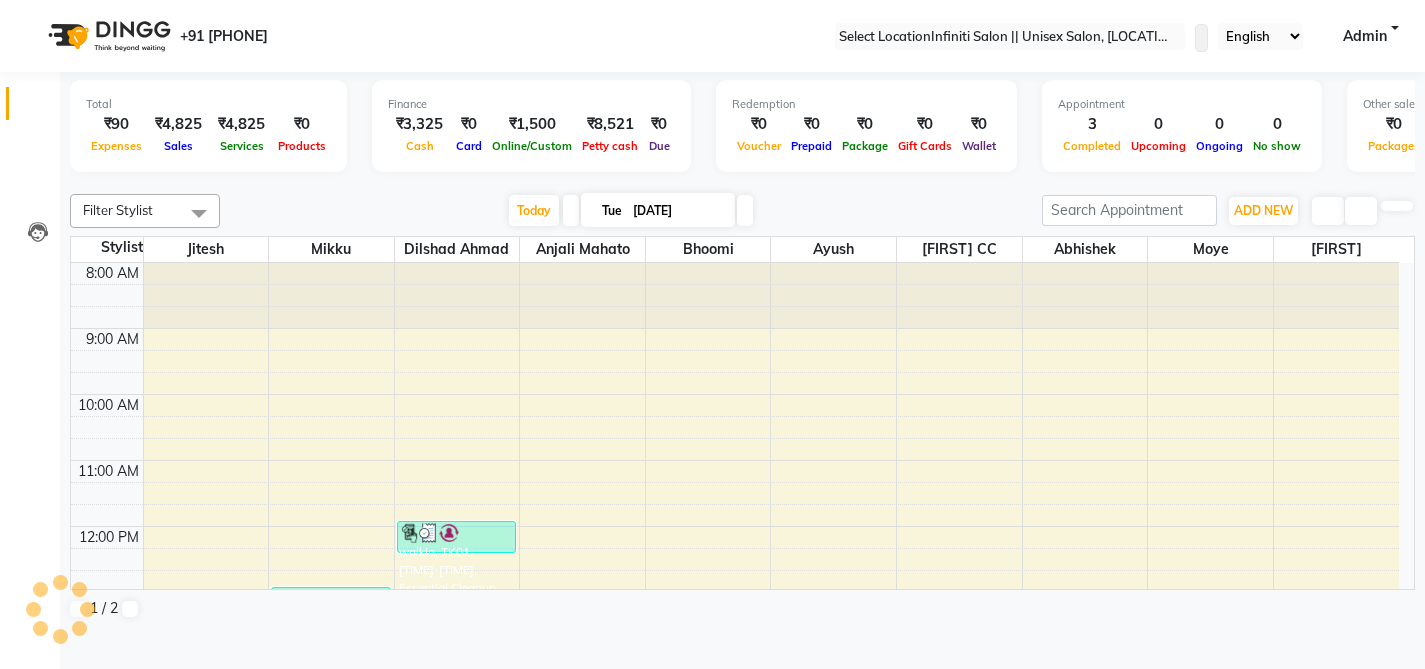 scroll, scrollTop: 463, scrollLeft: 0, axis: vertical 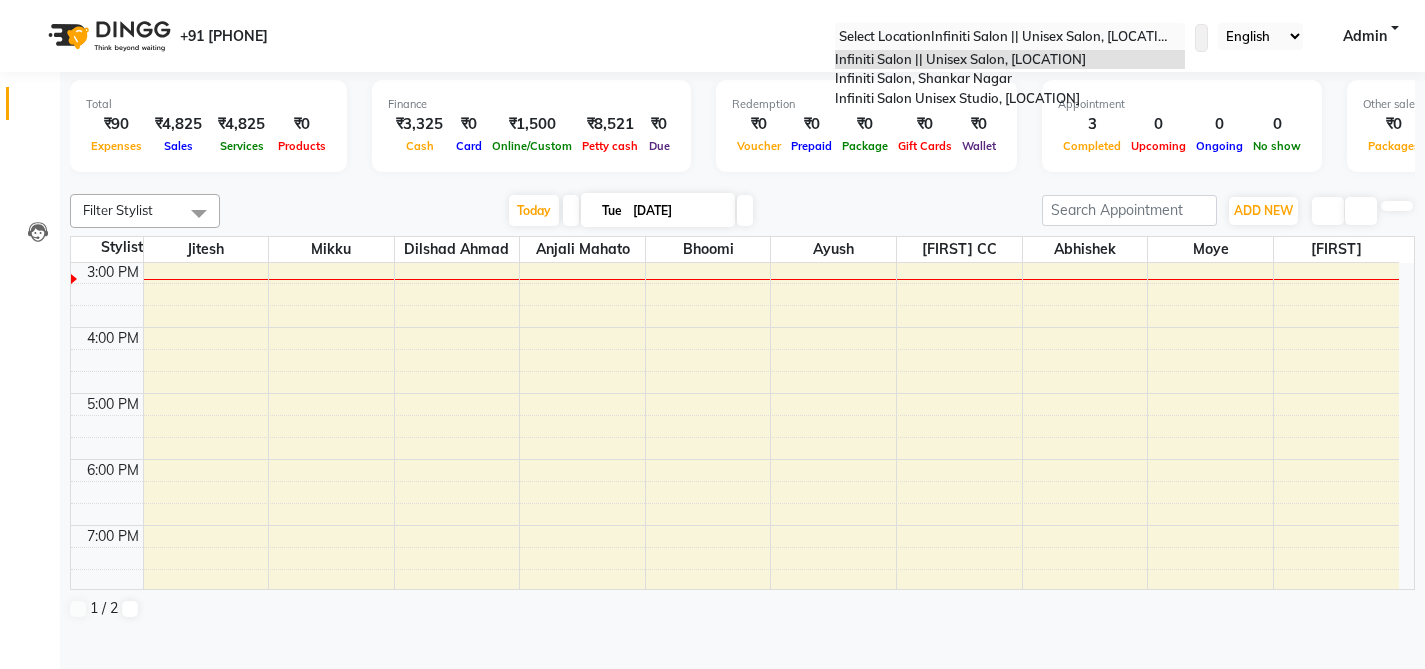 click at bounding box center [1010, 37] 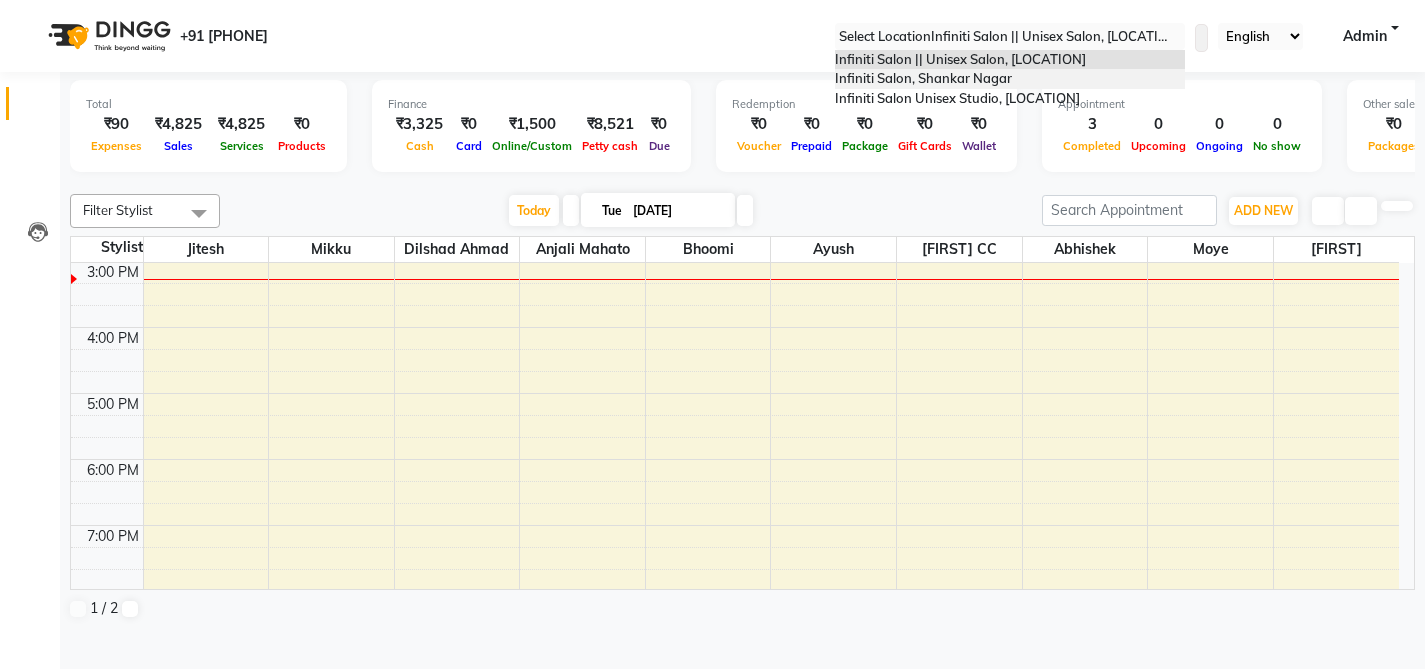 click on "Infiniti Salon, [LOCATION]" at bounding box center (923, 78) 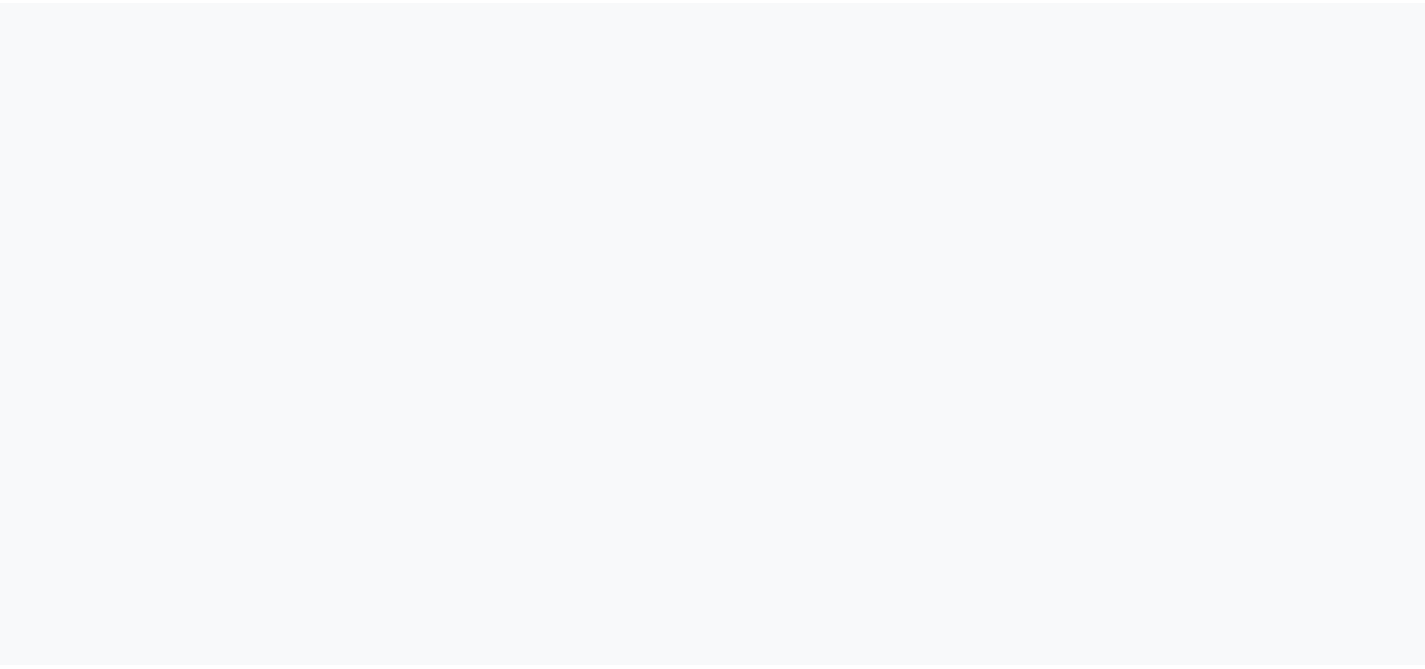 scroll, scrollTop: 0, scrollLeft: 0, axis: both 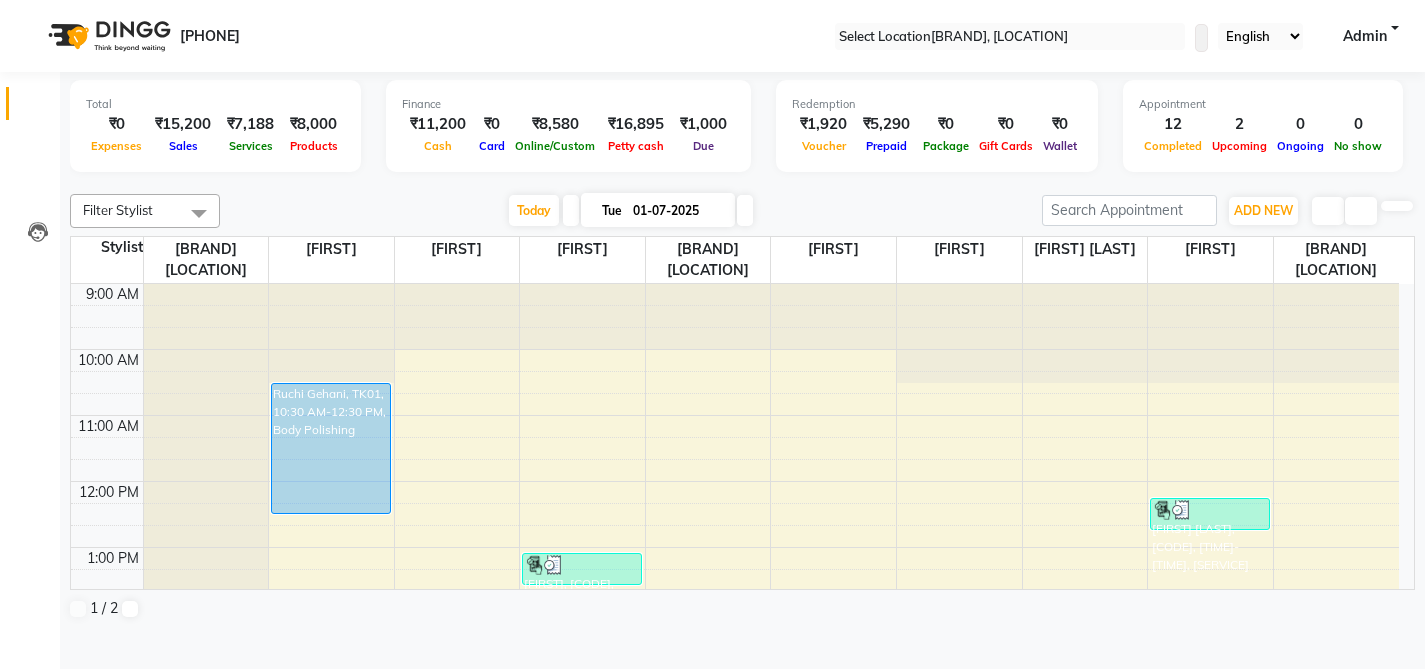 click at bounding box center [1010, 37] 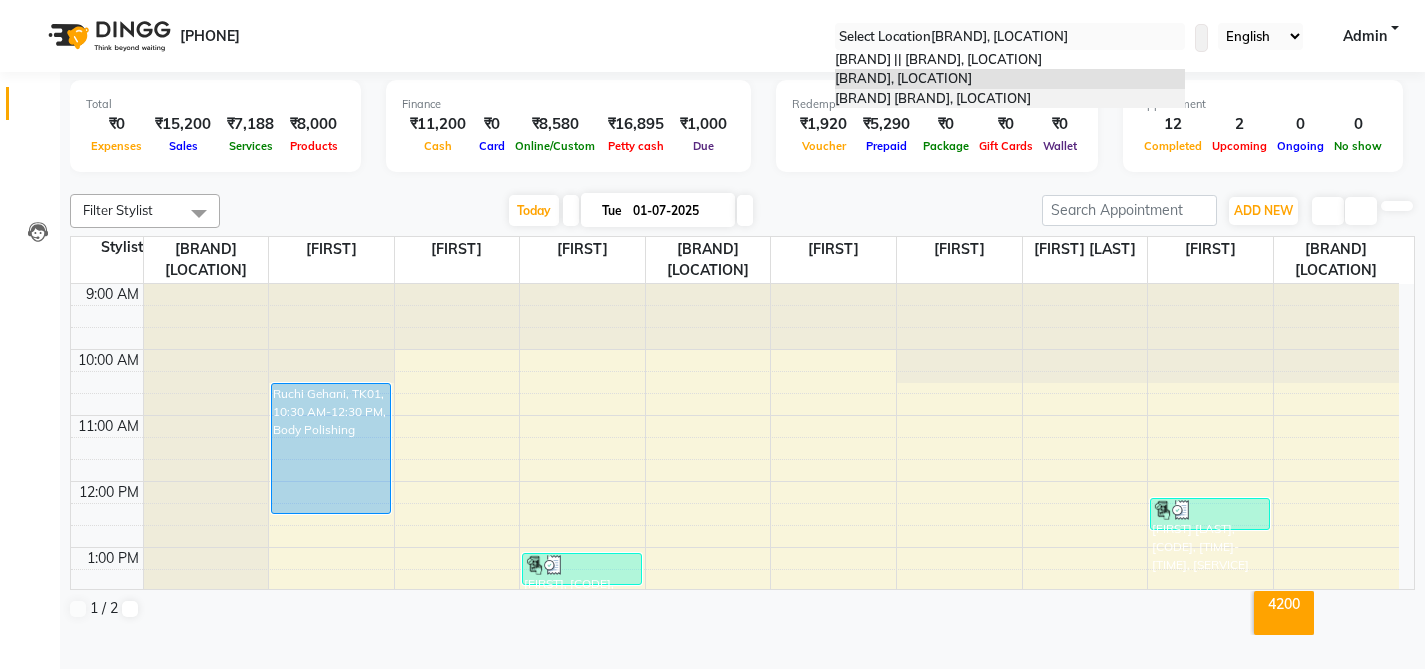 click on "Infiniti Salon Unisex Studio, Devendra Nagar" at bounding box center [933, 98] 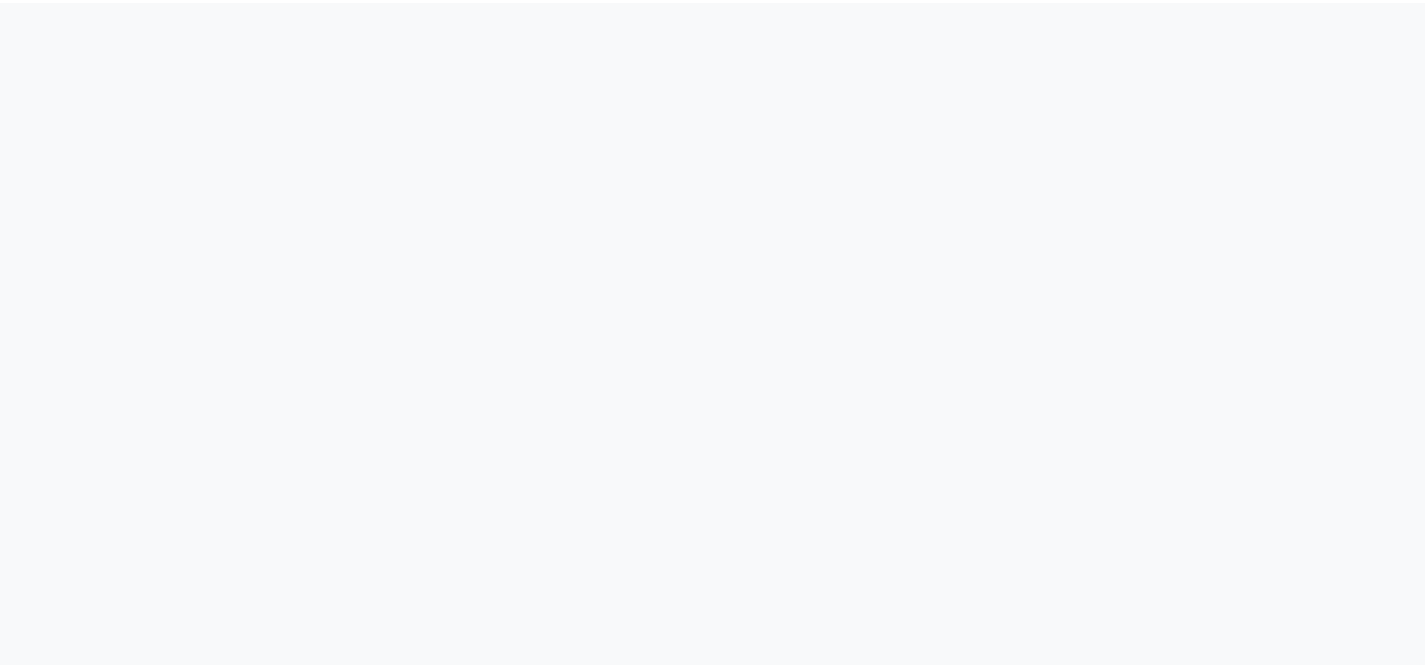 scroll, scrollTop: 0, scrollLeft: 0, axis: both 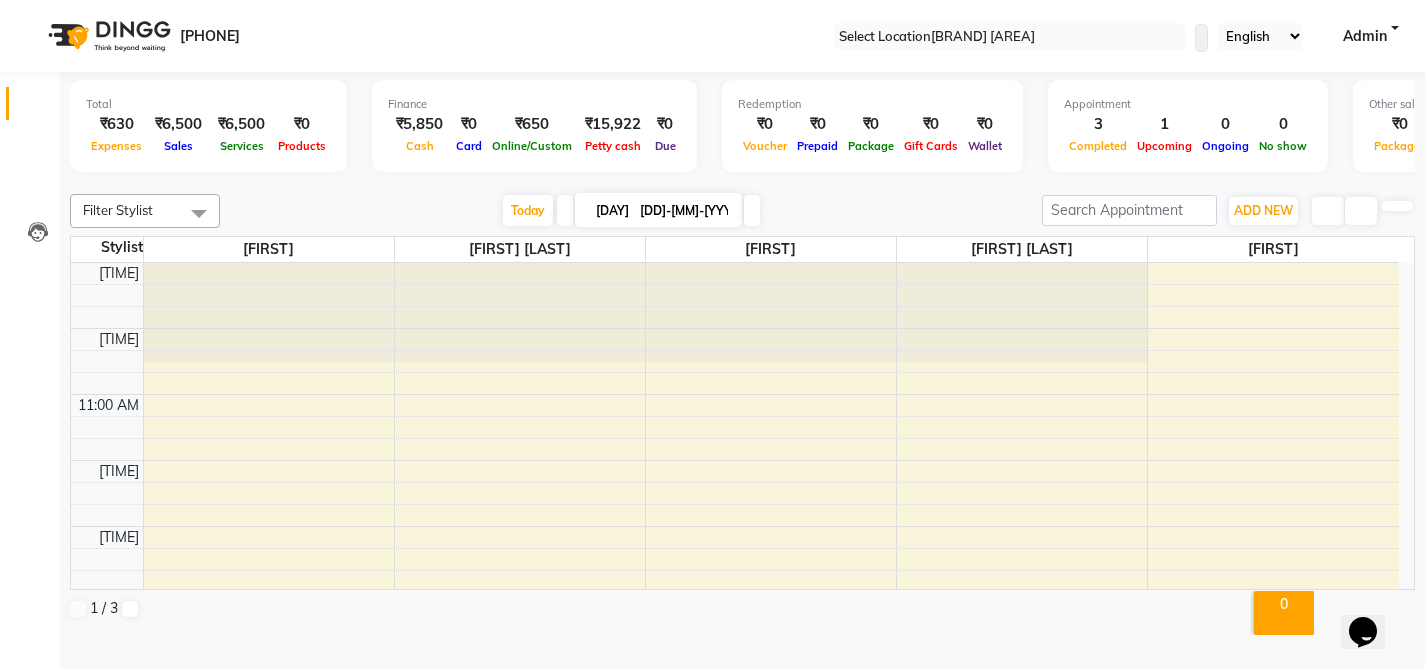 click at bounding box center (1010, 37) 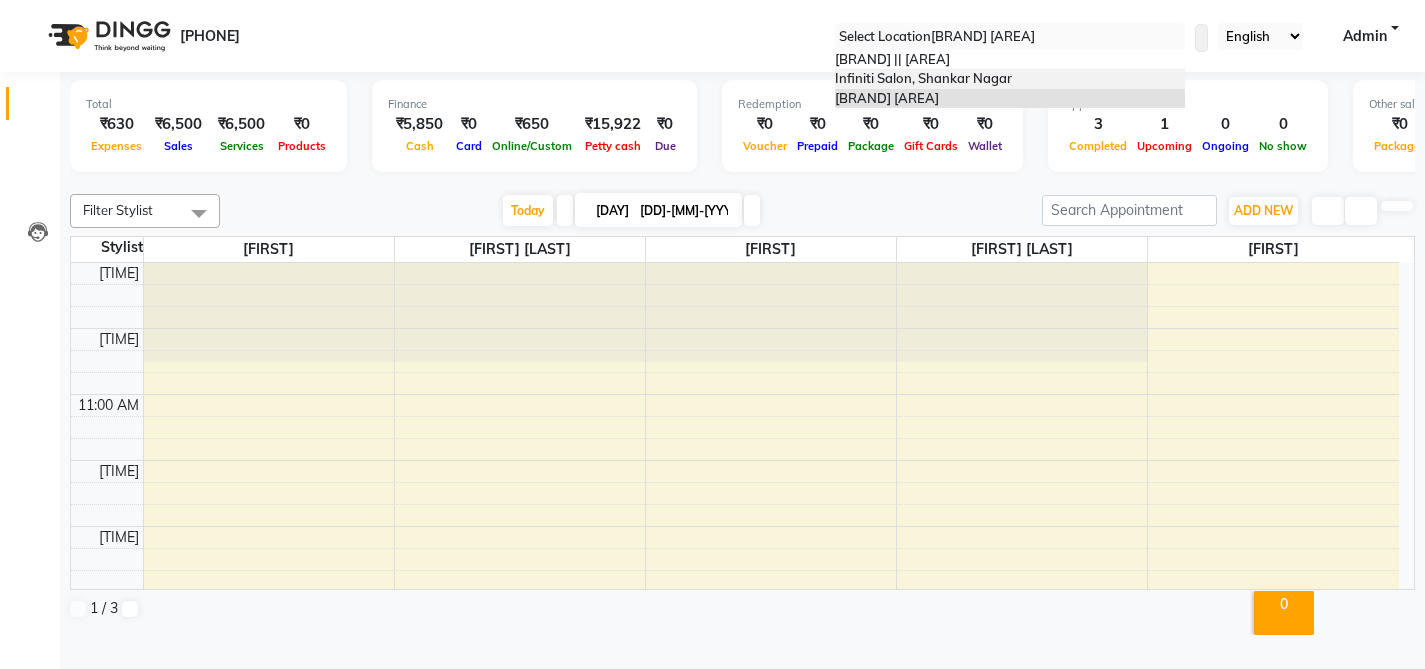 click on "Infiniti Salon, [LOCATION]" at bounding box center (1010, 79) 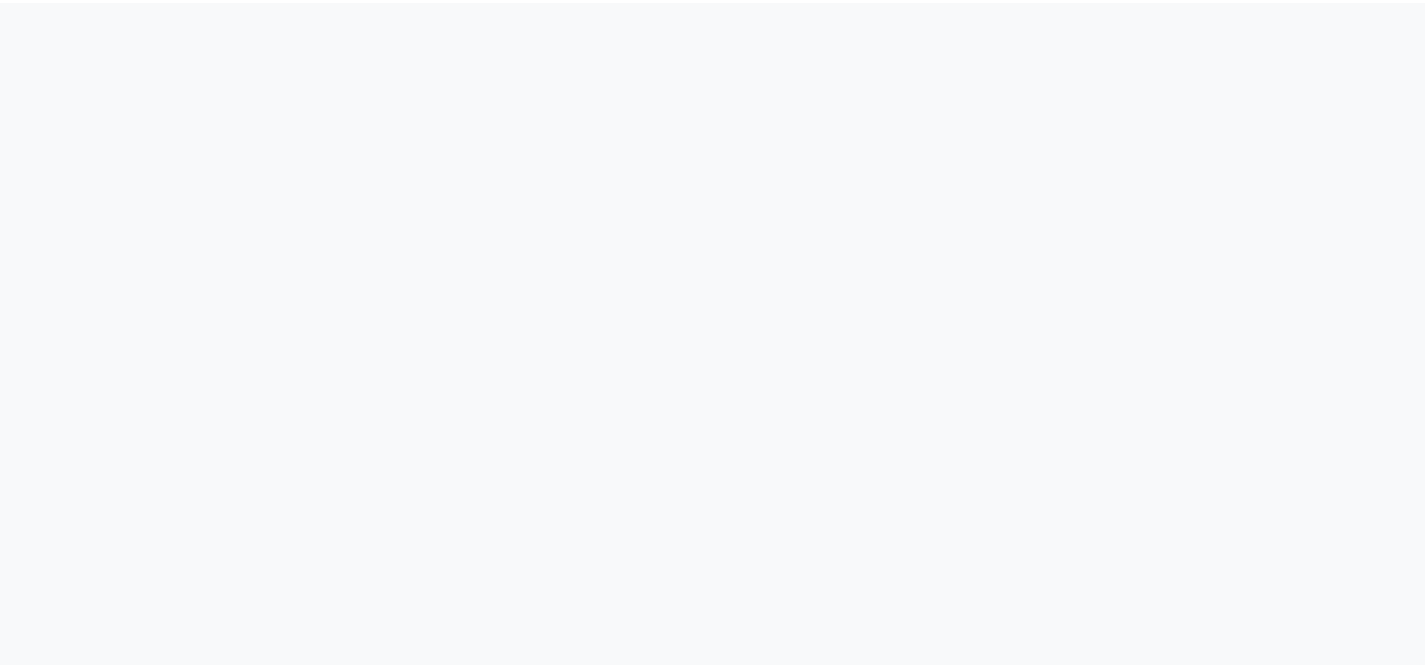 scroll, scrollTop: 0, scrollLeft: 0, axis: both 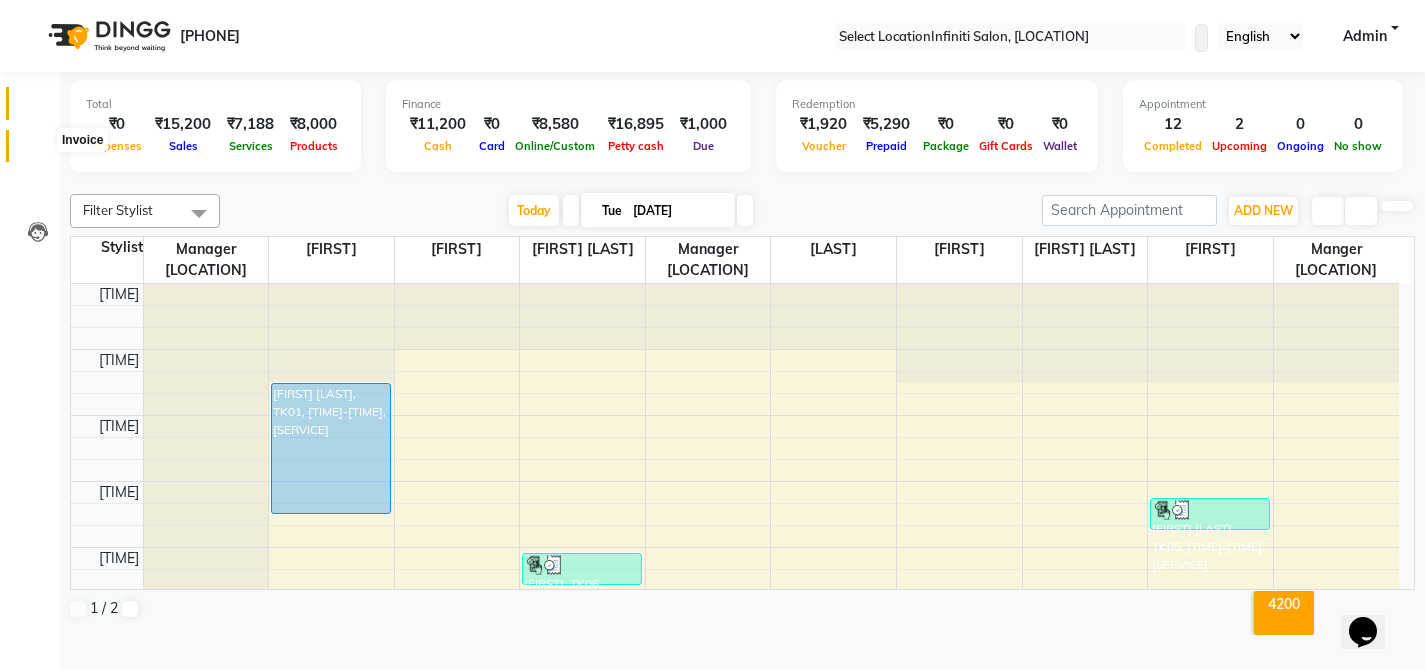 click at bounding box center [37, 151] 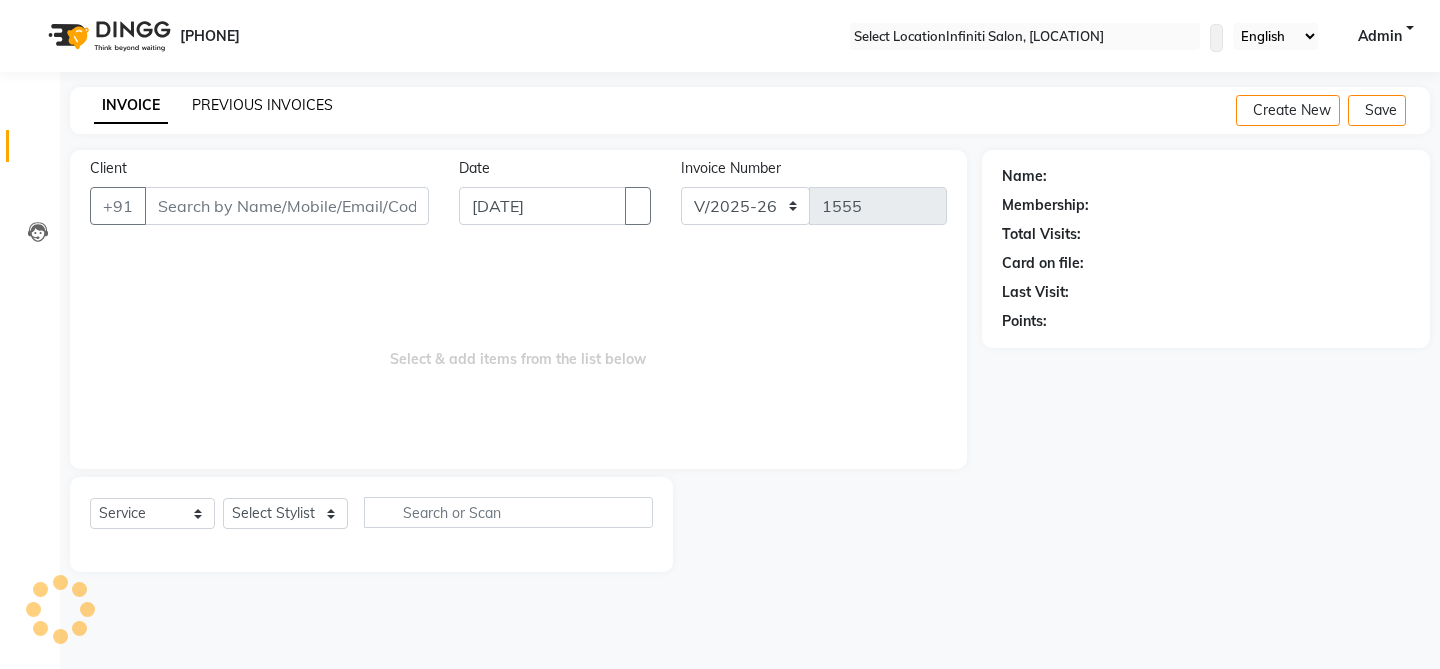 click on "PREVIOUS INVOICES" at bounding box center [262, 105] 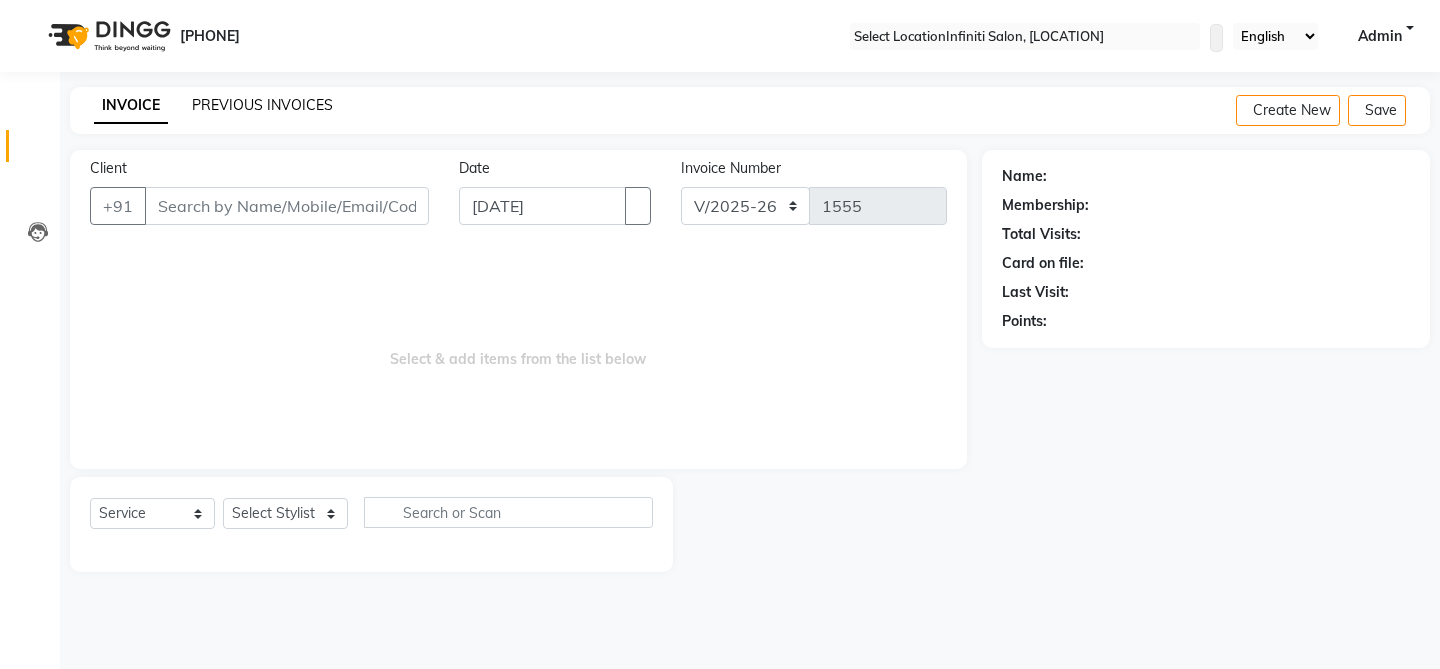 click on "PREVIOUS INVOICES" at bounding box center [262, 105] 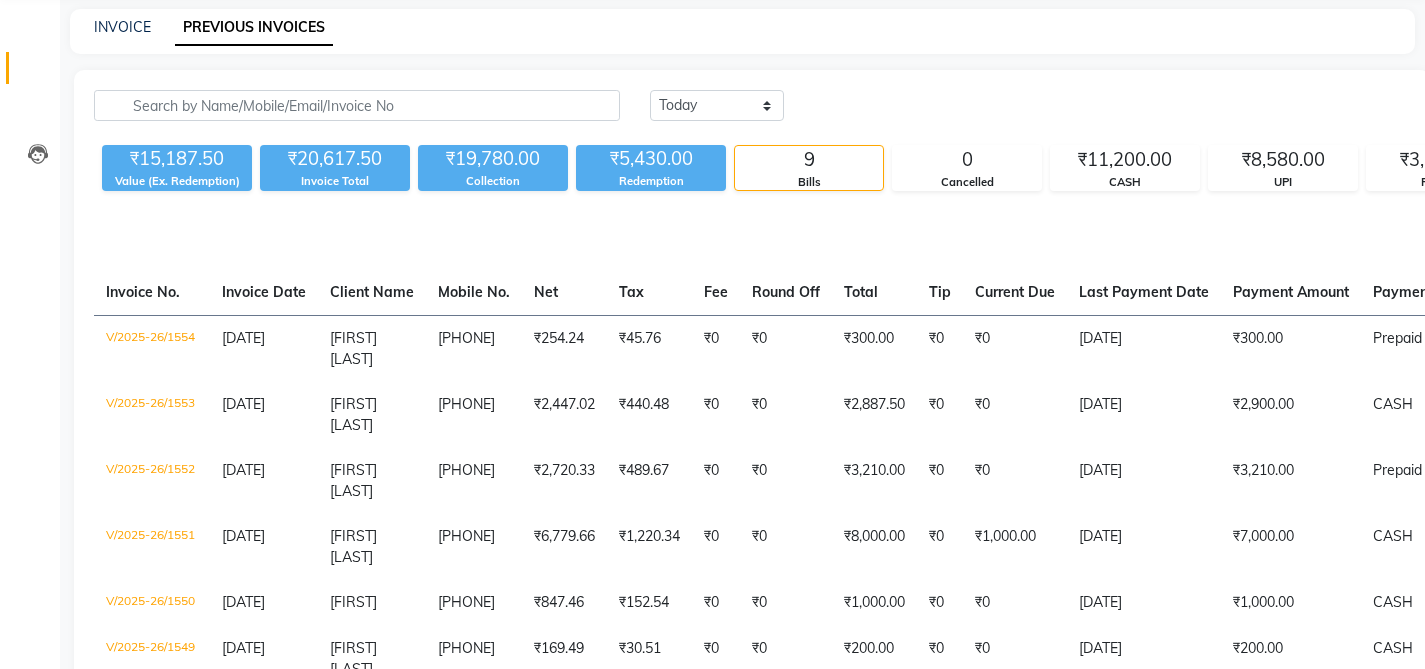 scroll, scrollTop: 78, scrollLeft: 0, axis: vertical 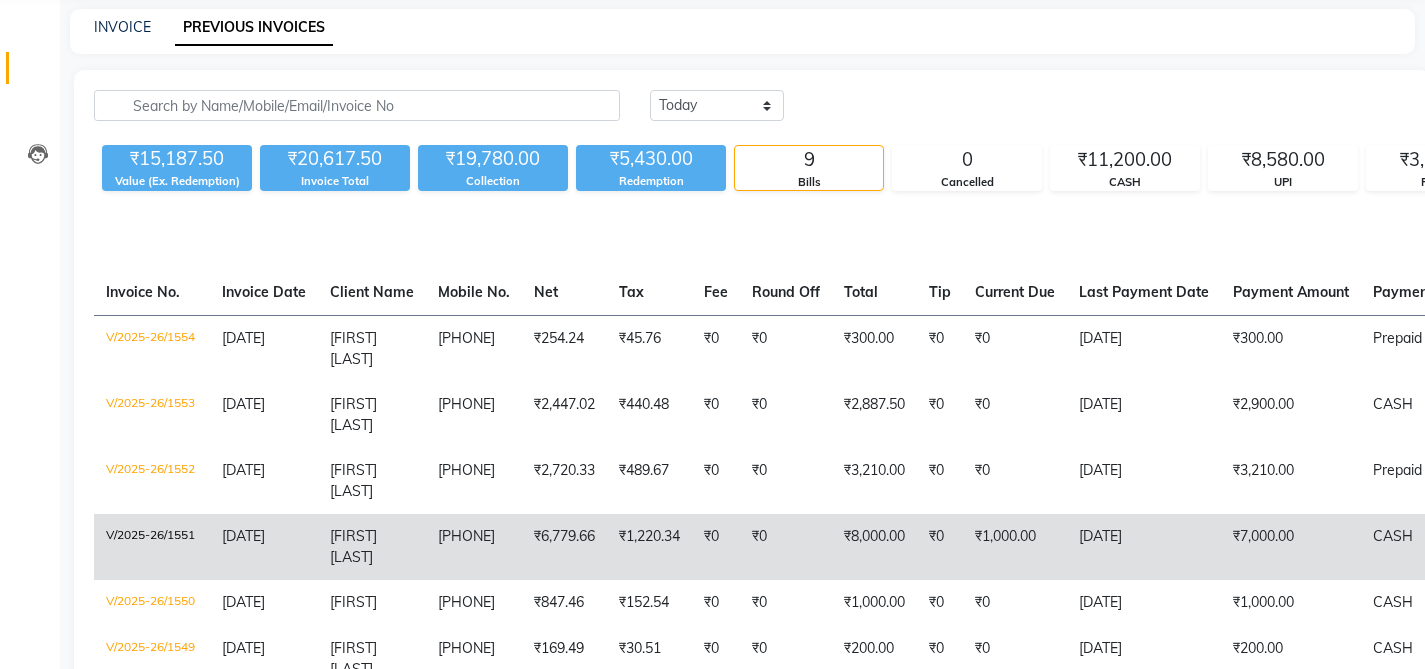 click on "V/2025-26/1551" at bounding box center (152, 348) 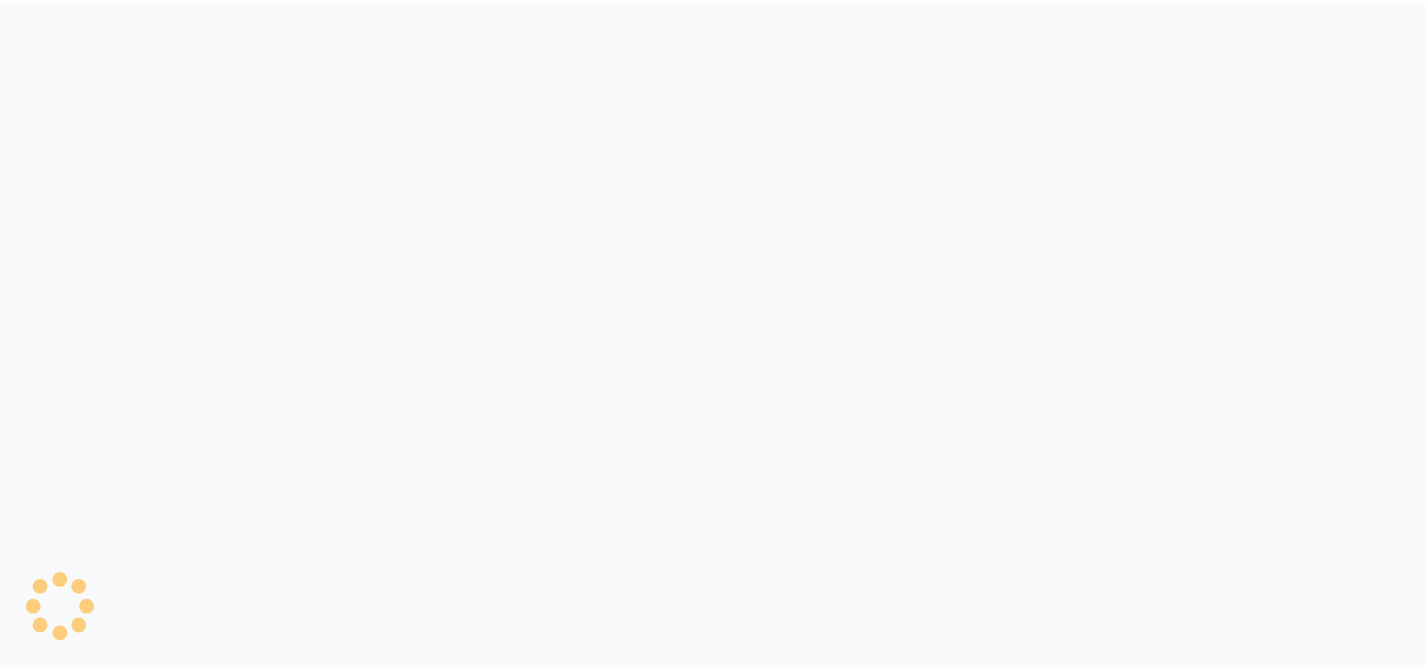 scroll, scrollTop: 0, scrollLeft: 0, axis: both 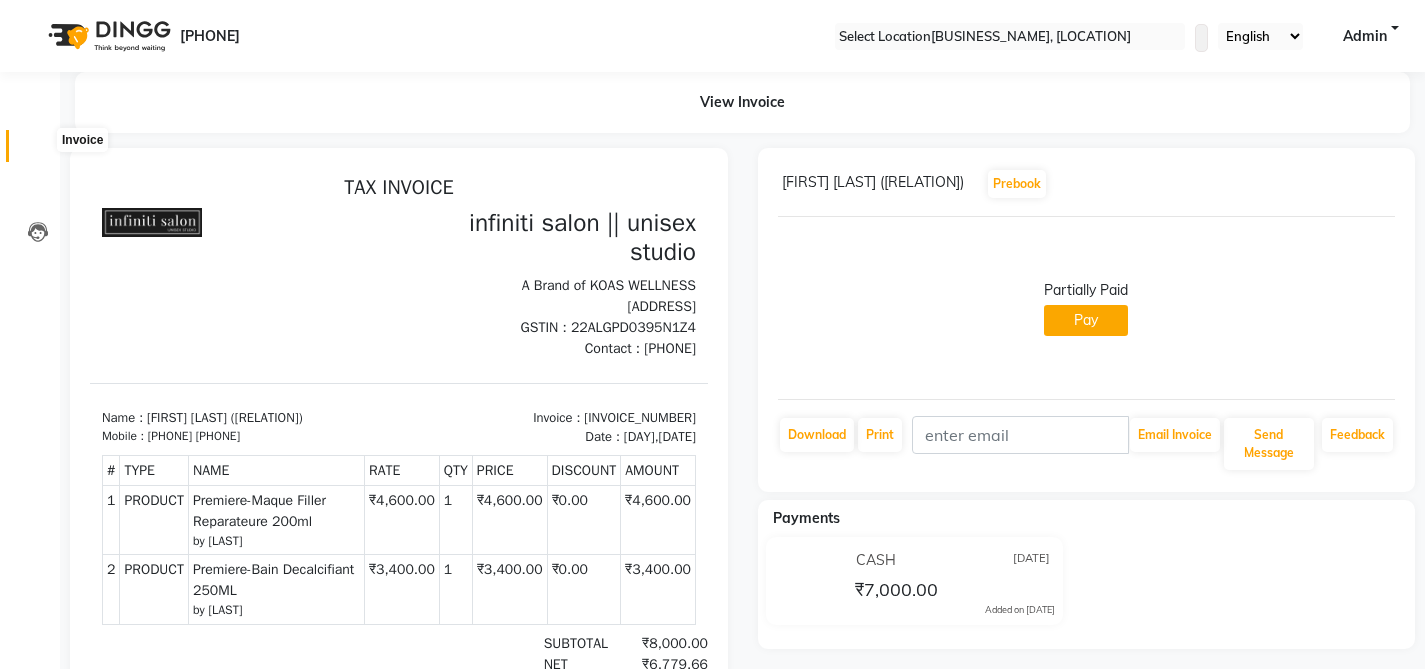 click at bounding box center [37, 151] 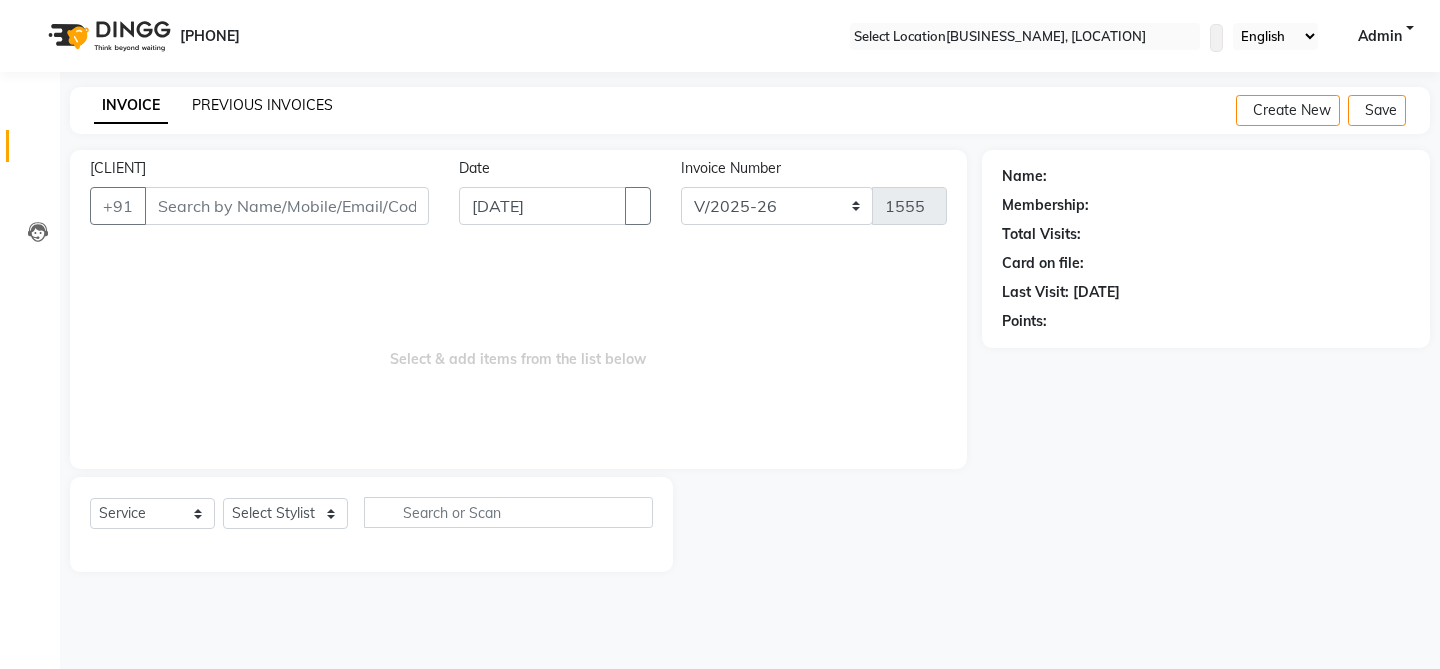 click on "PREVIOUS INVOICES" at bounding box center [262, 105] 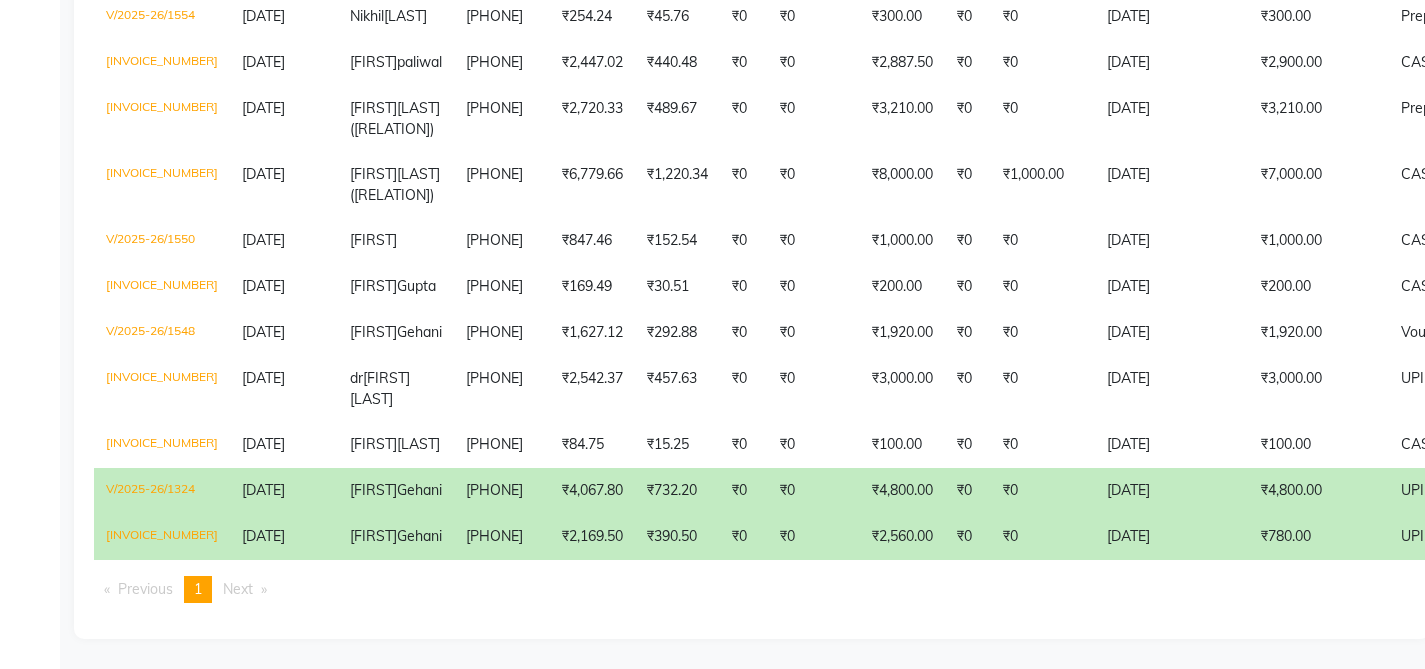 scroll, scrollTop: 0, scrollLeft: 0, axis: both 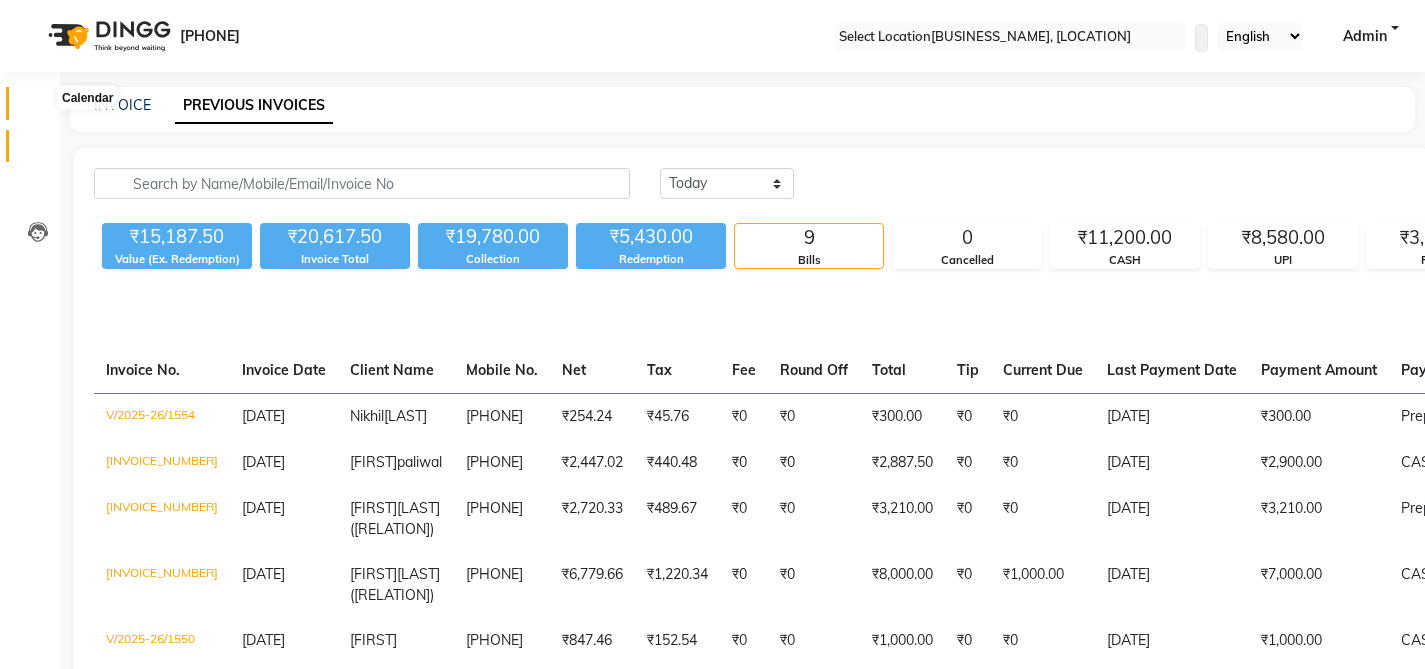 click at bounding box center (37, 108) 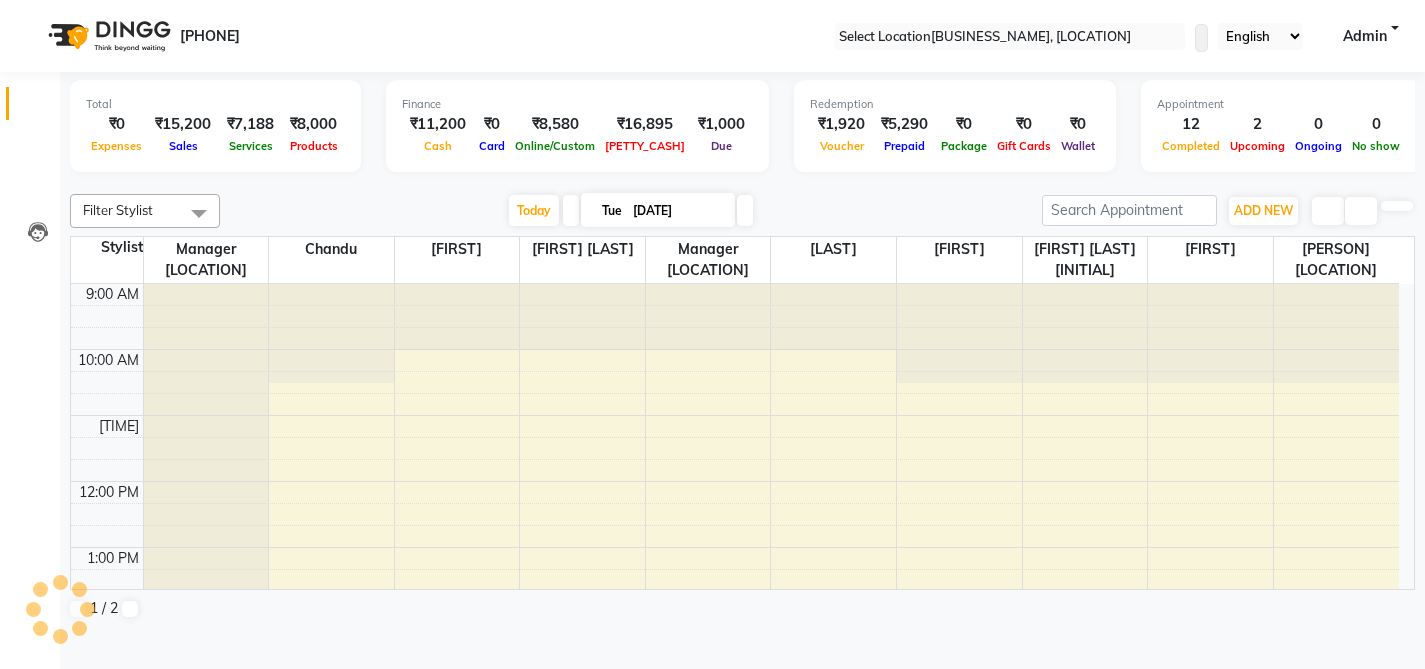 scroll, scrollTop: 397, scrollLeft: 0, axis: vertical 